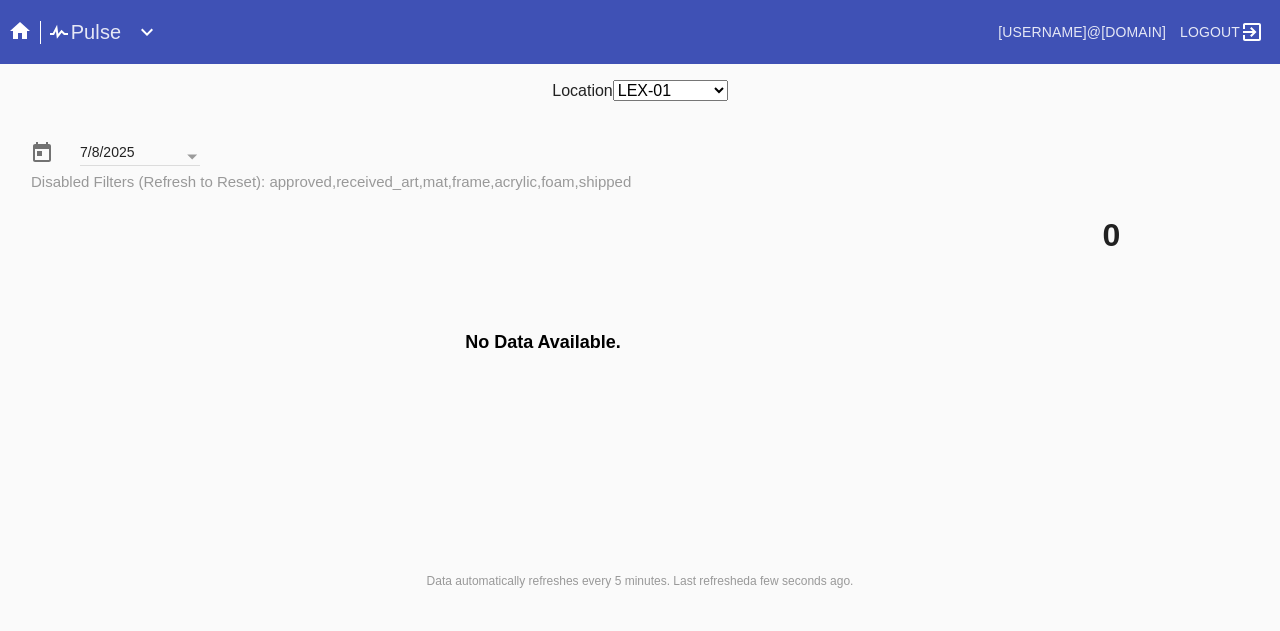 scroll, scrollTop: 0, scrollLeft: 0, axis: both 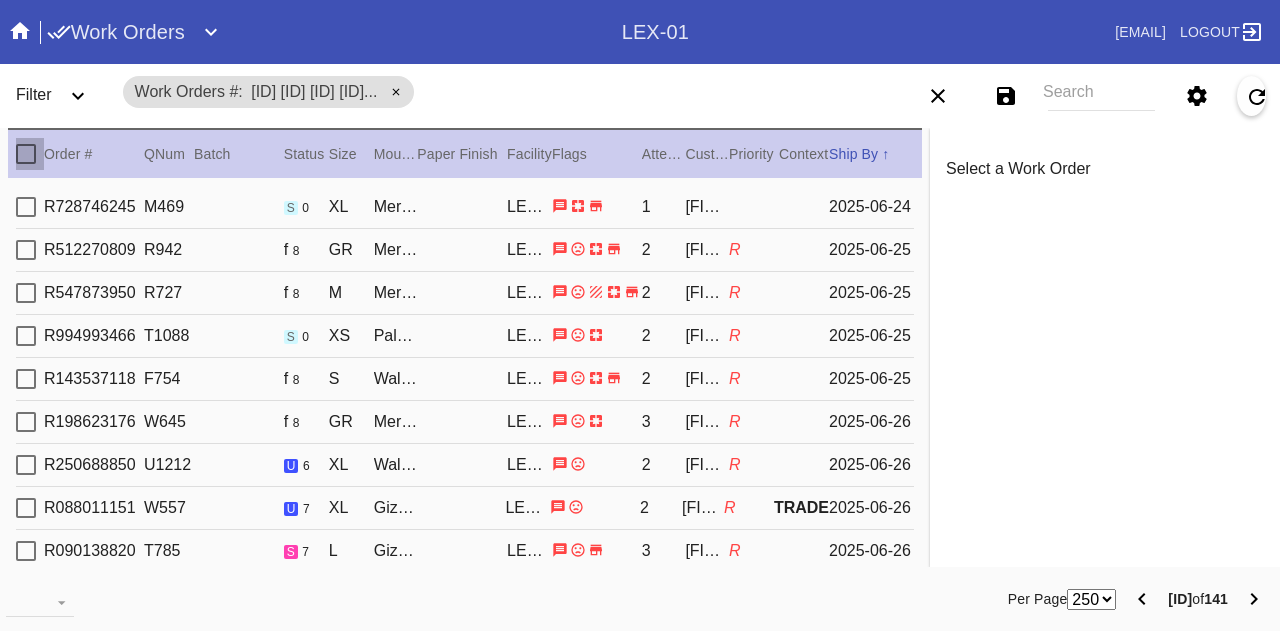 click at bounding box center (26, 154) 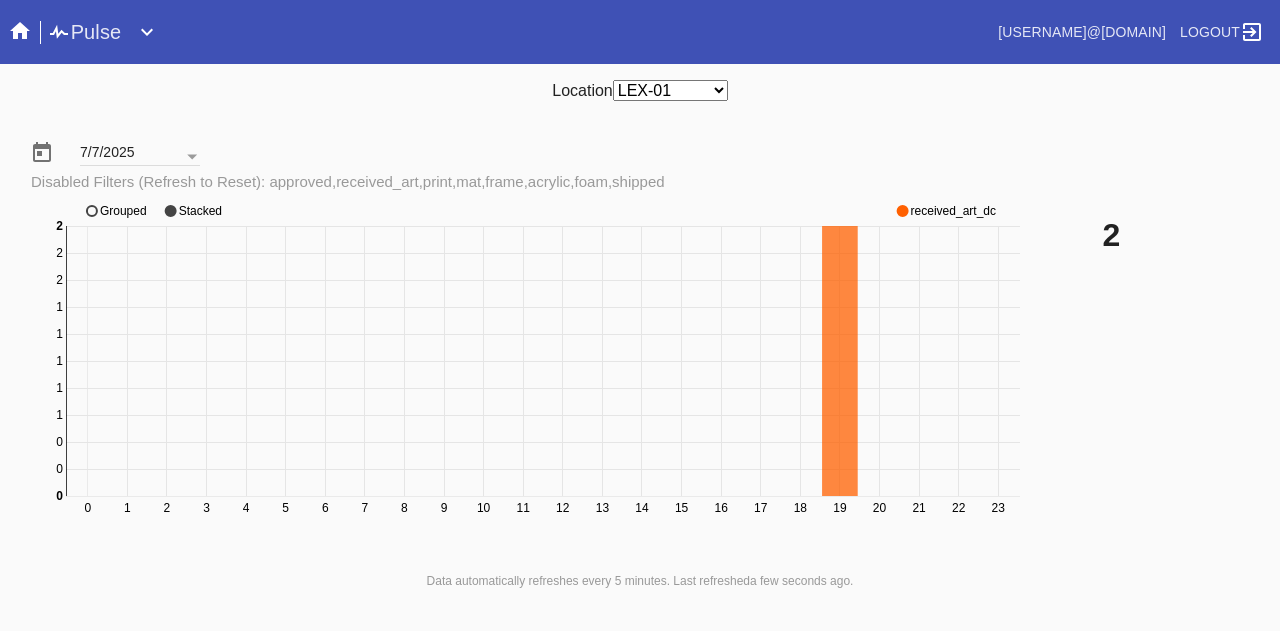scroll, scrollTop: 0, scrollLeft: 0, axis: both 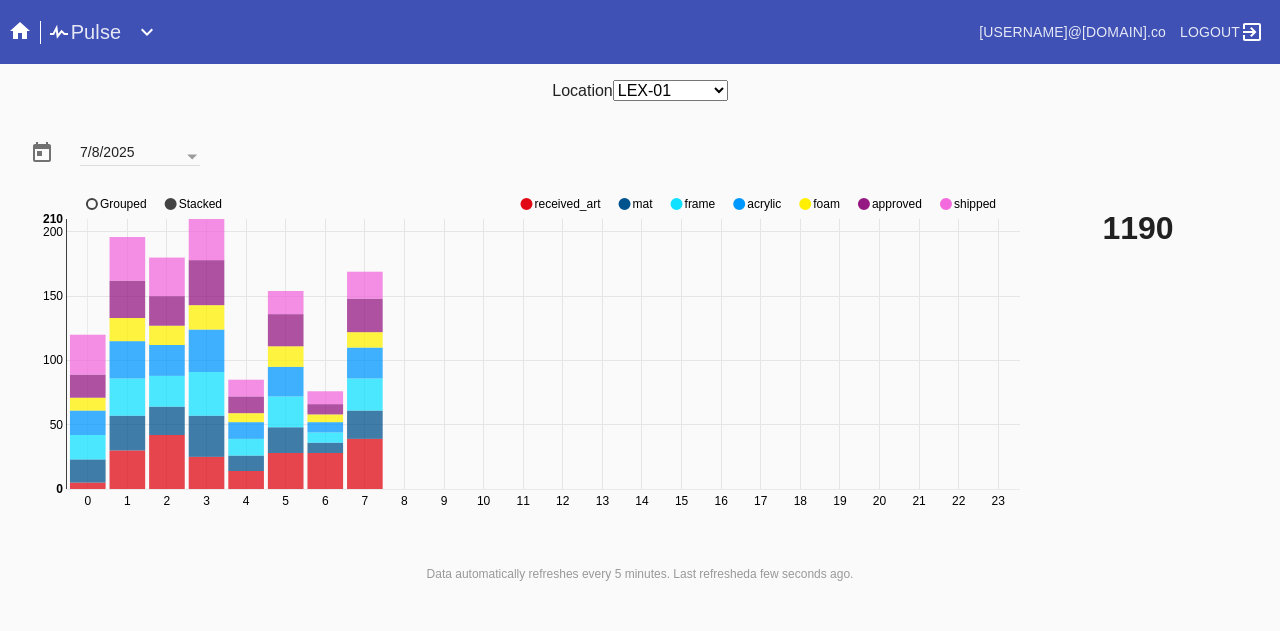 click at bounding box center (526, 204) 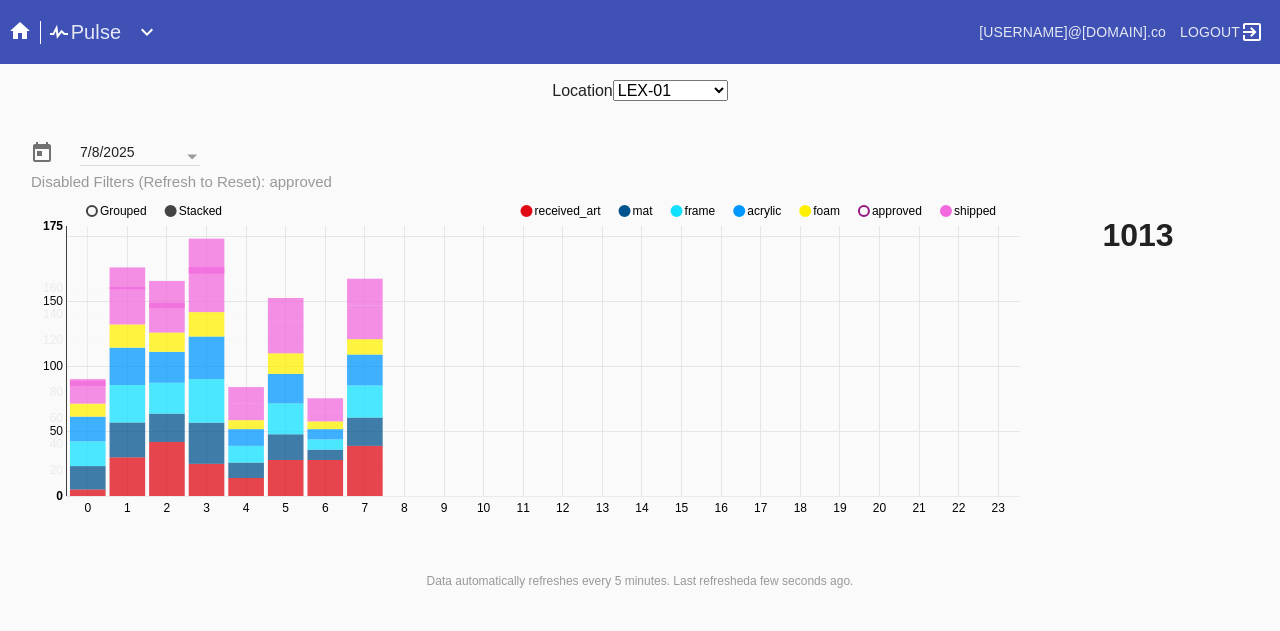 click at bounding box center [526, 211] 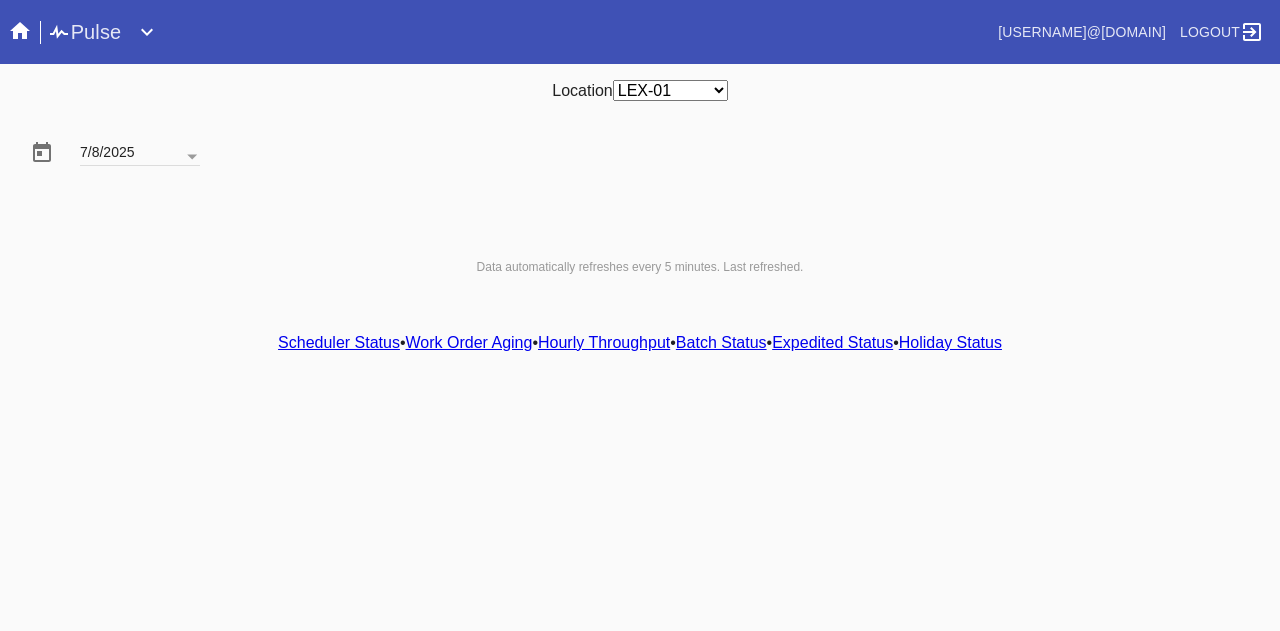 scroll, scrollTop: 0, scrollLeft: 0, axis: both 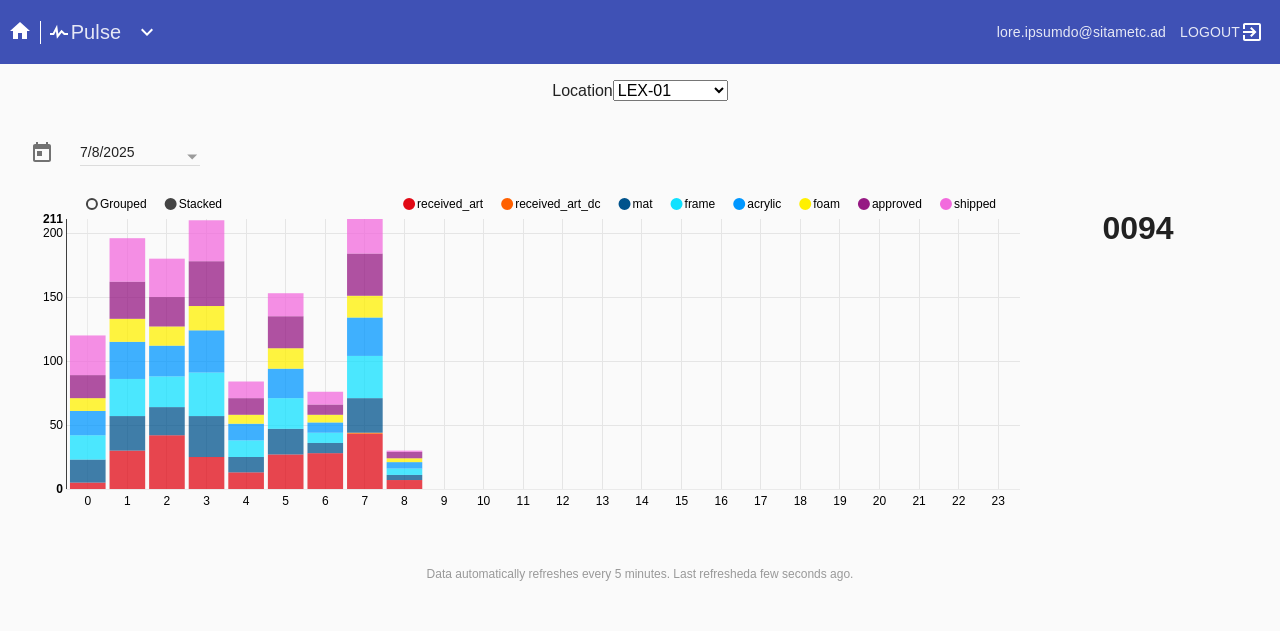 click at bounding box center (409, 204) 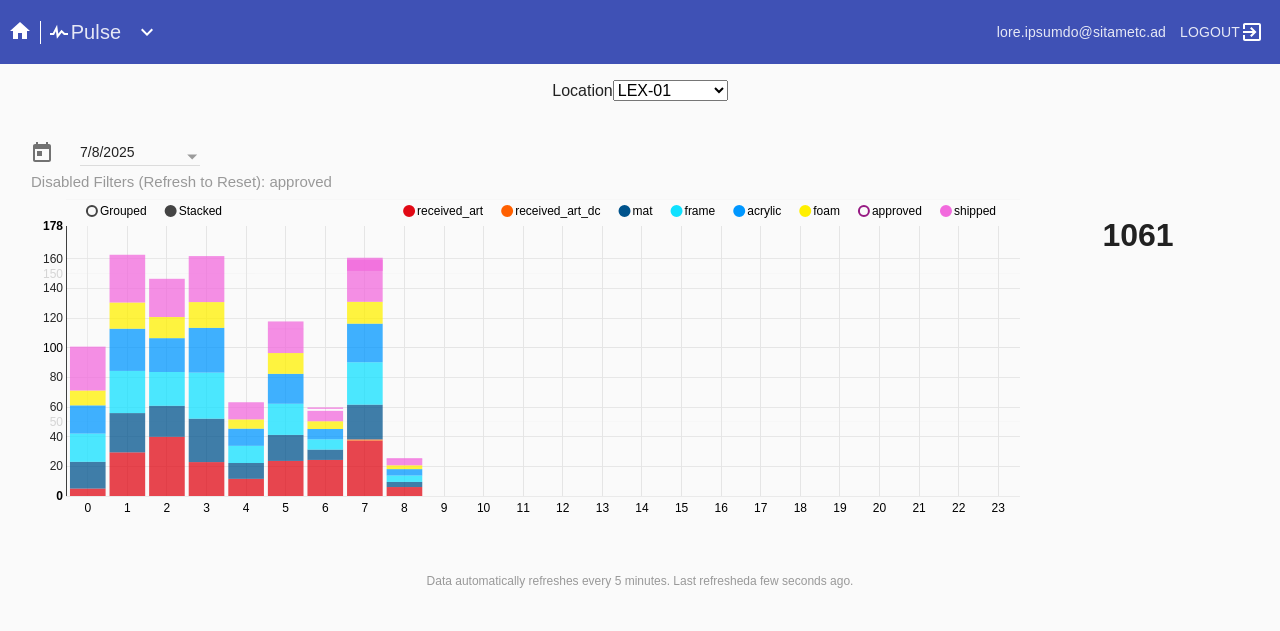 click on "7 3 2 1 0 9 9 4 0 9 36 17 75 49 03 29 15 09 85 32 17 80 77 94 51 549 261 3 99 62 53 21 171 164 108 630 4 541 loremips_dol sitametc_adi_el sed doeiu tempori utla etdolore magnaal Enimadm Veniamq" at bounding box center (528, 371) 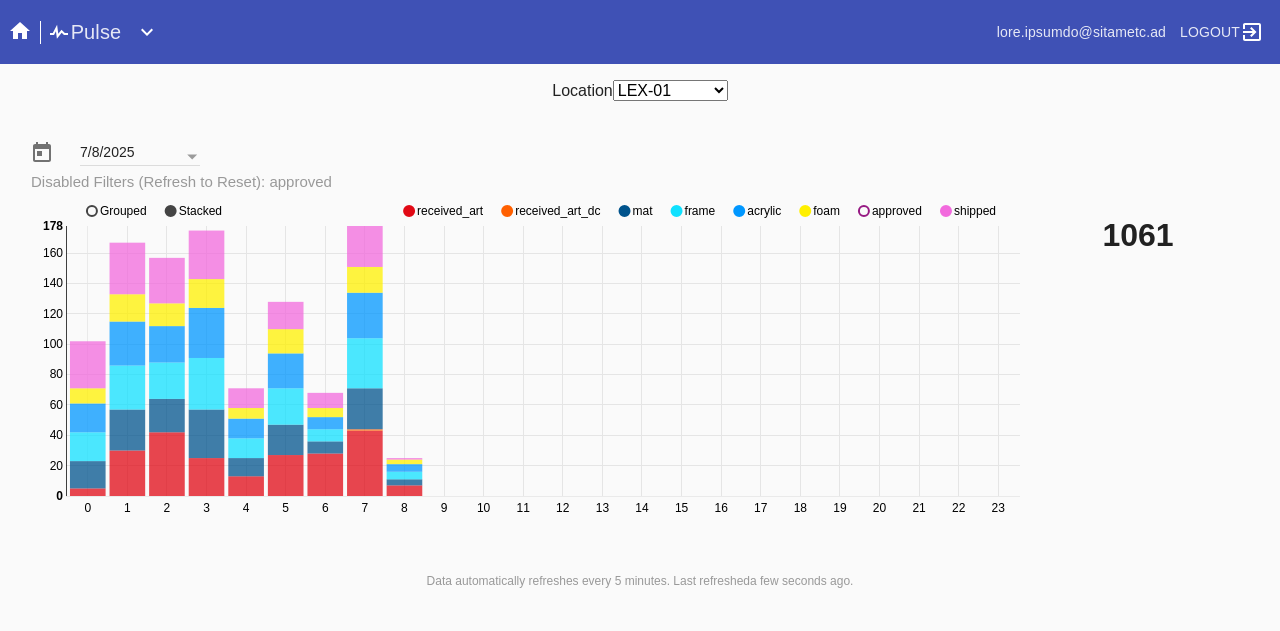 click at bounding box center (409, 211) 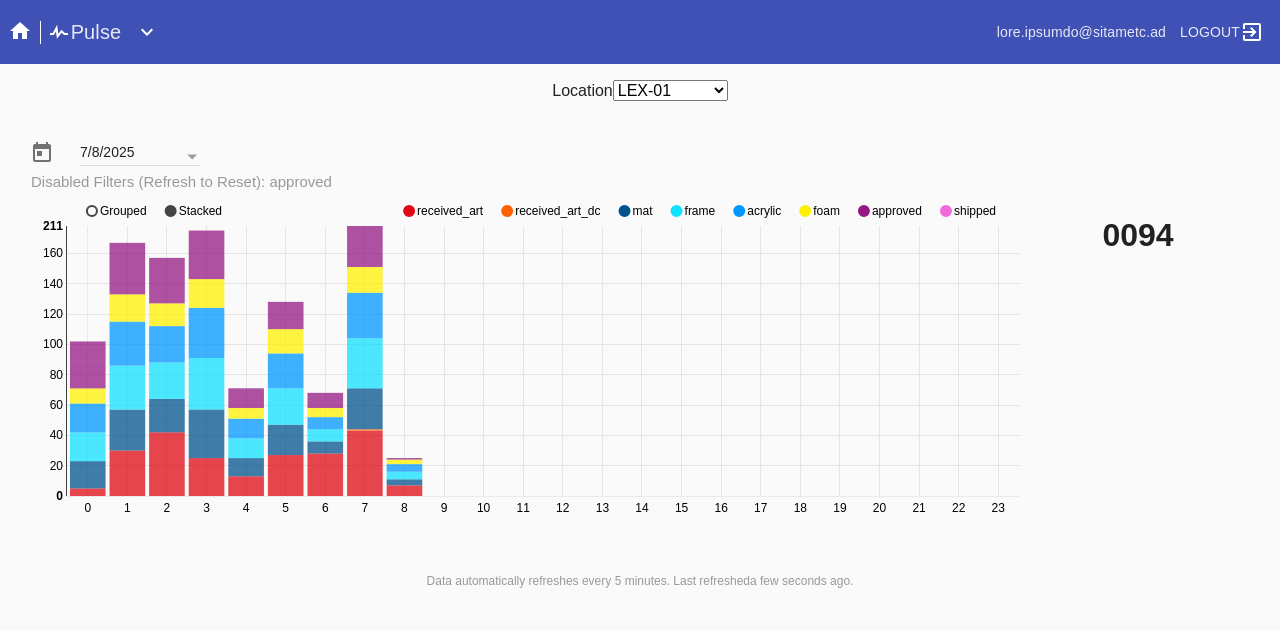 click at bounding box center (409, 211) 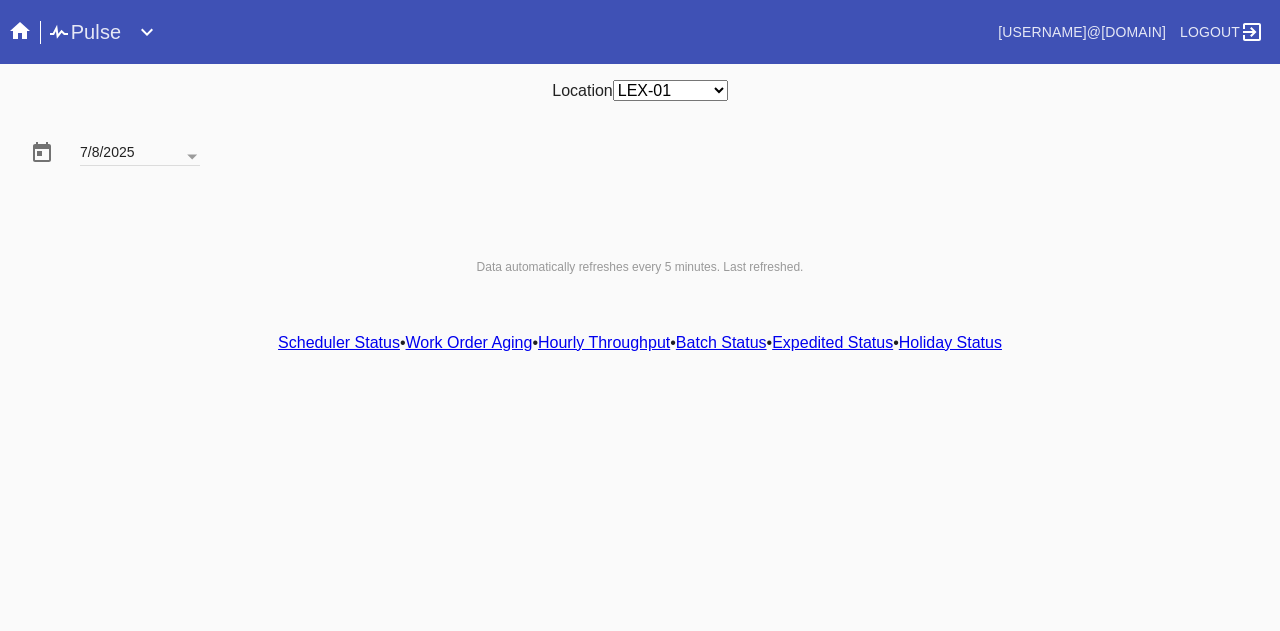 scroll, scrollTop: 0, scrollLeft: 0, axis: both 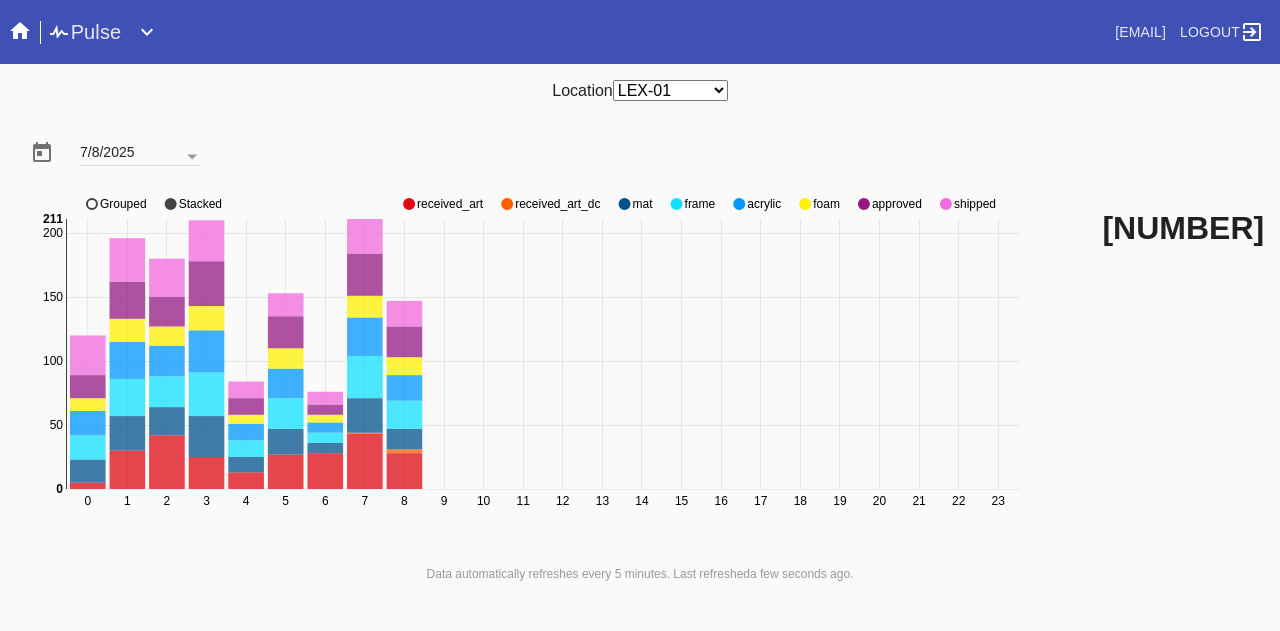 click at bounding box center [409, 204] 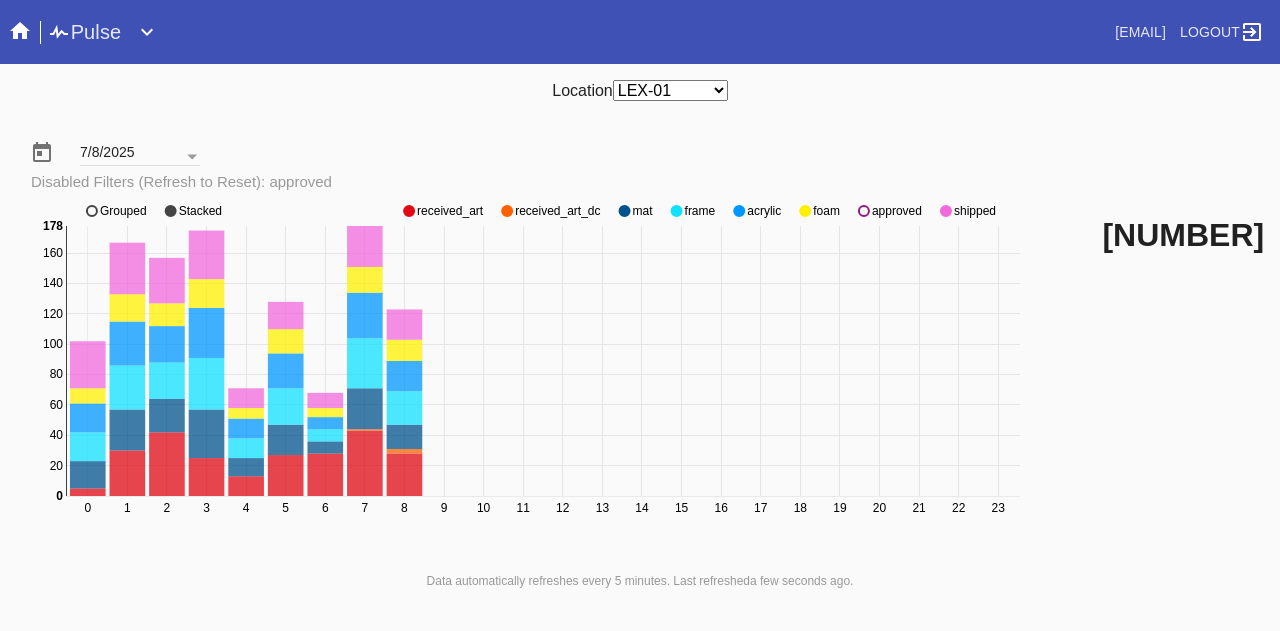 click at bounding box center (409, 211) 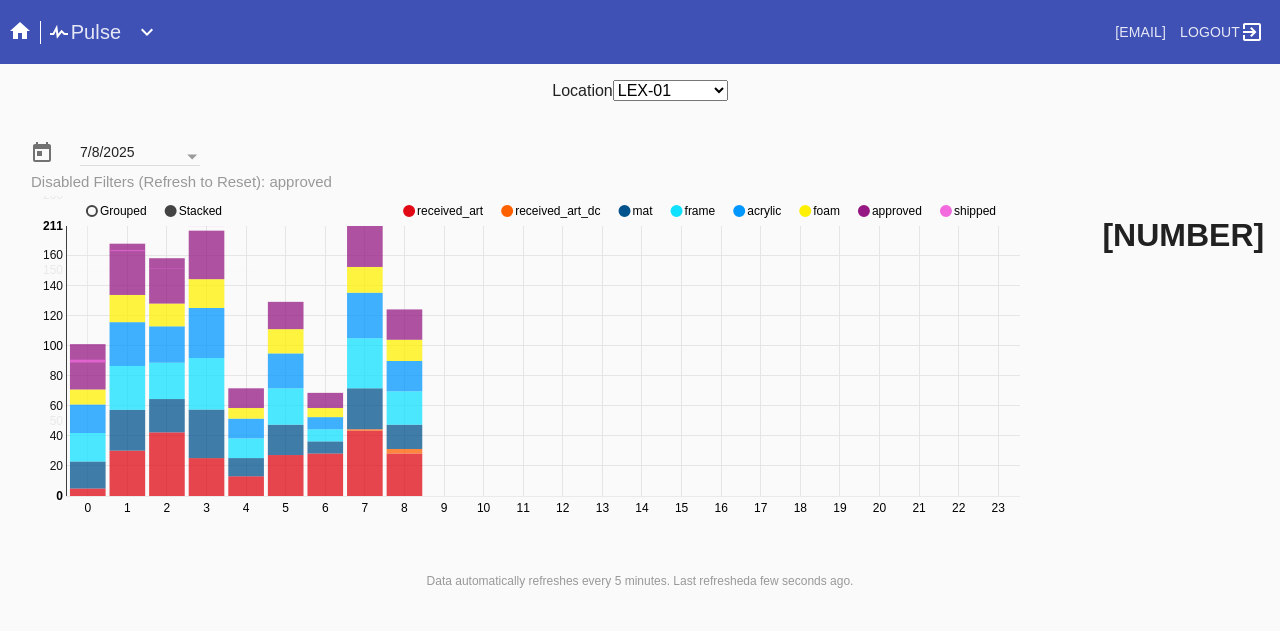 click at bounding box center [409, 211] 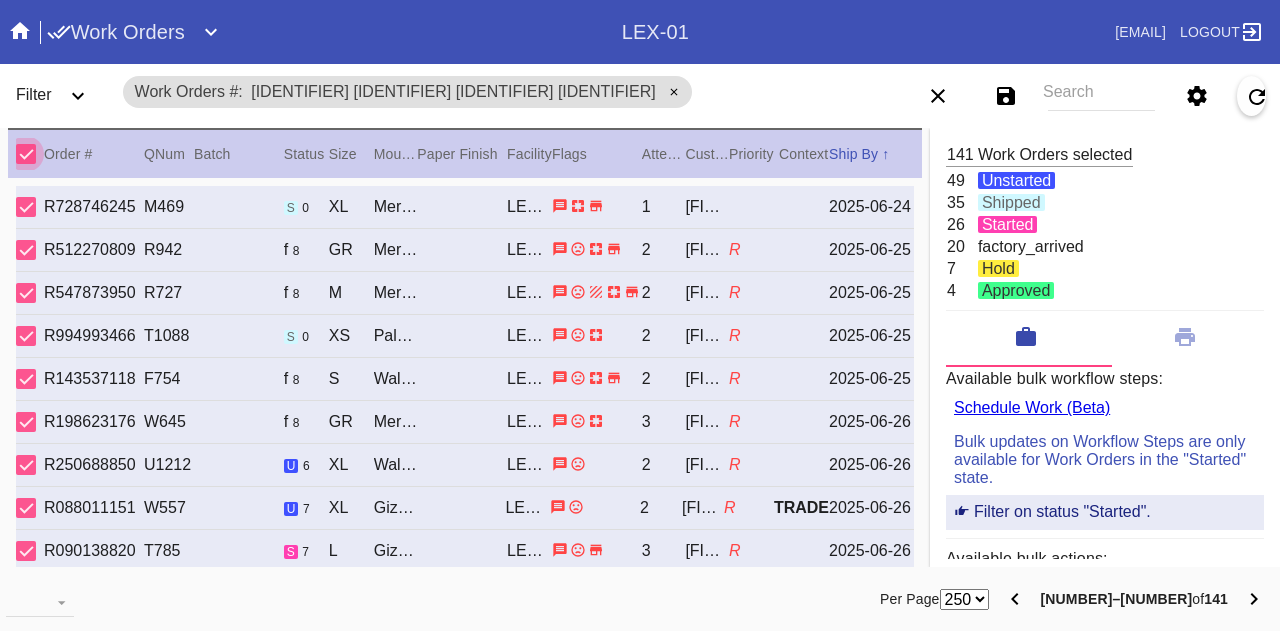 scroll, scrollTop: 0, scrollLeft: 0, axis: both 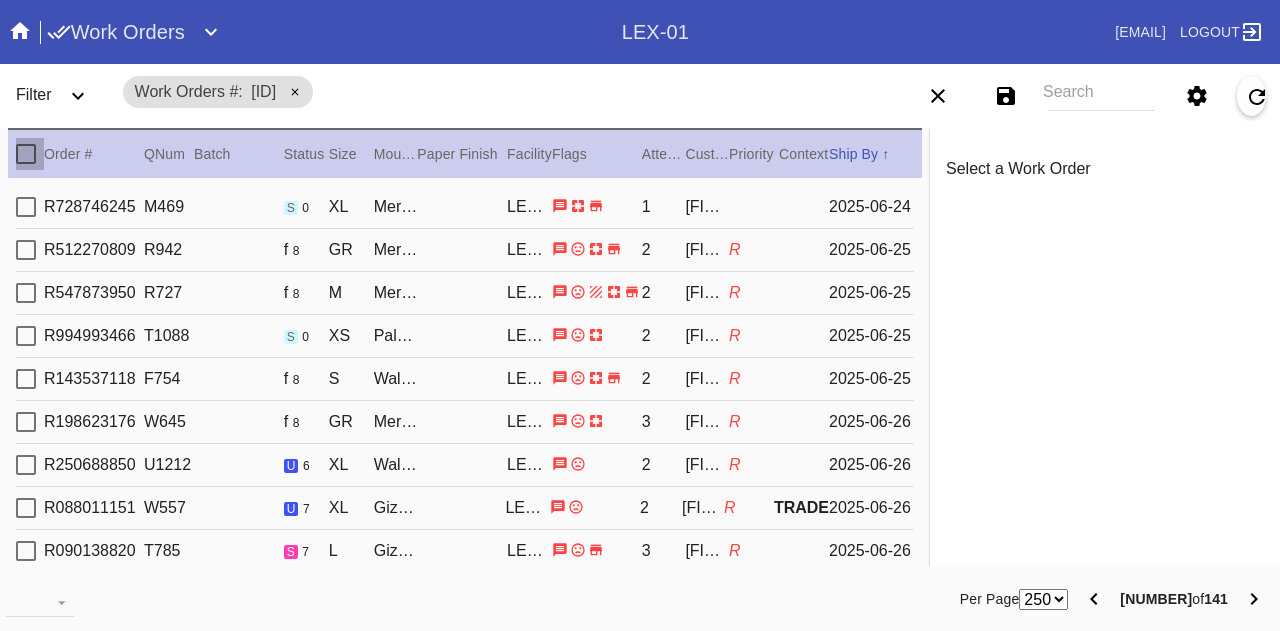 click at bounding box center (26, 154) 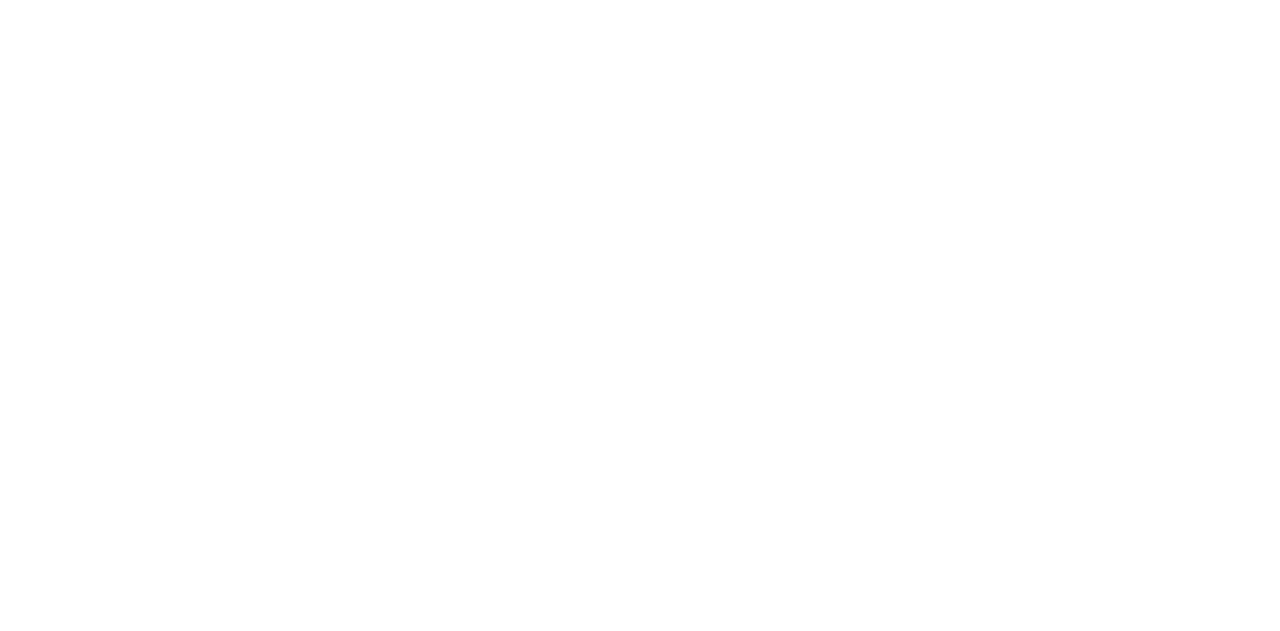 scroll, scrollTop: 0, scrollLeft: 0, axis: both 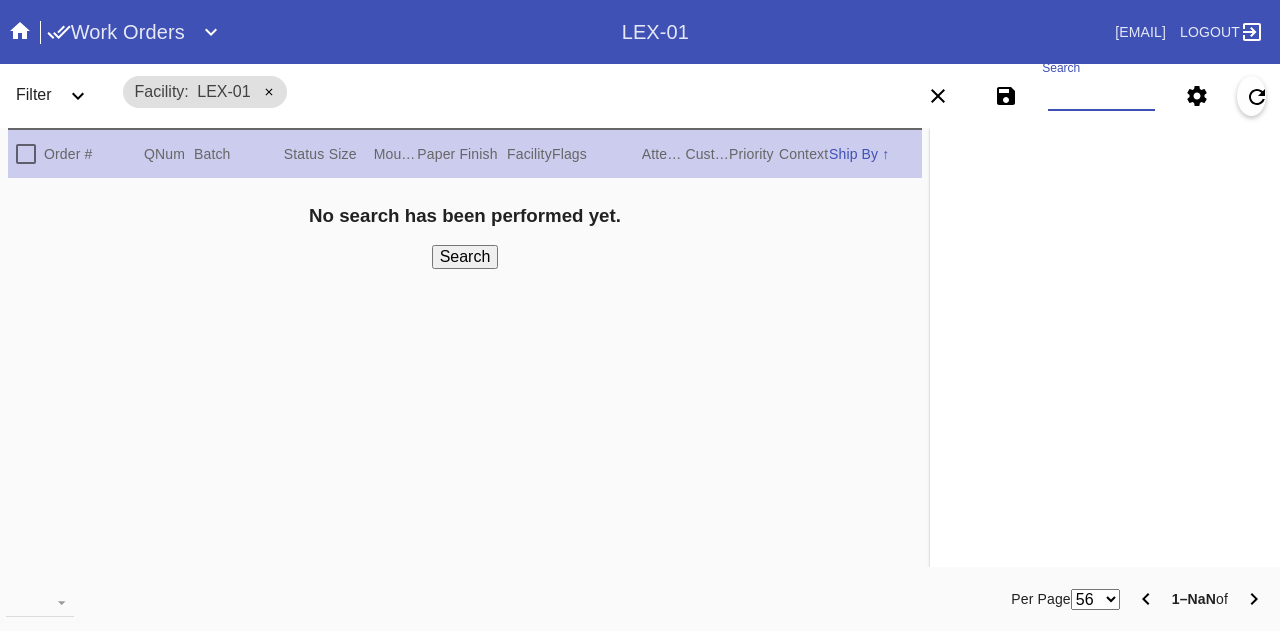 click on "Search" at bounding box center [1101, 96] 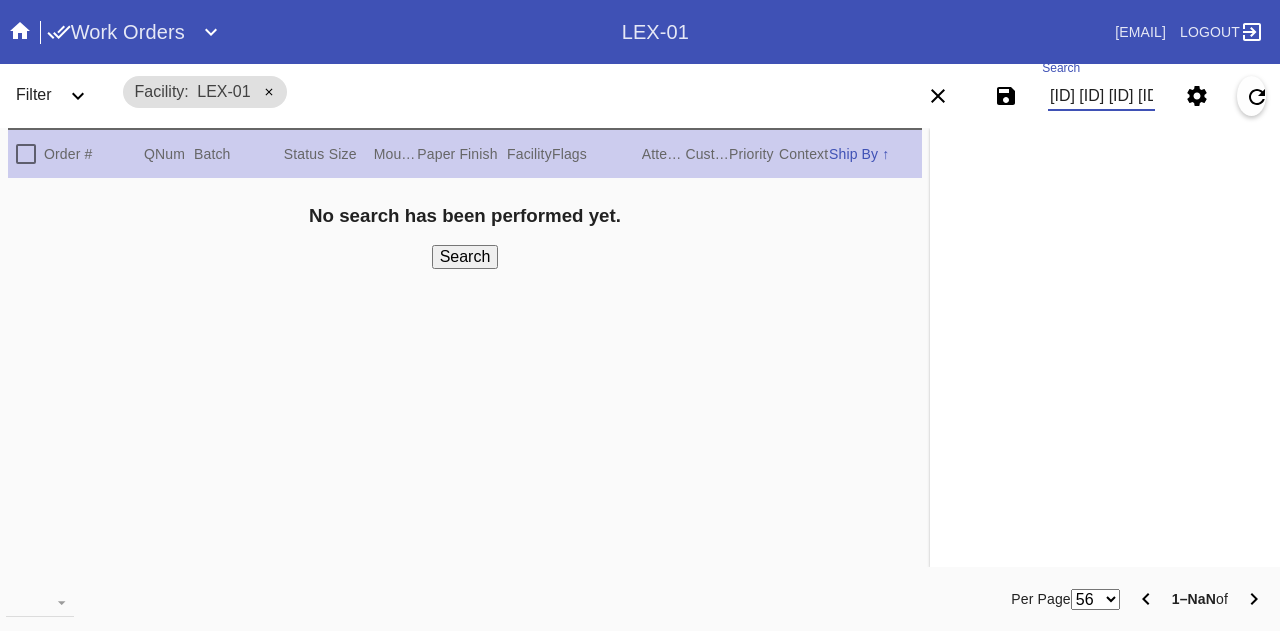 scroll, scrollTop: 0, scrollLeft: 1726, axis: horizontal 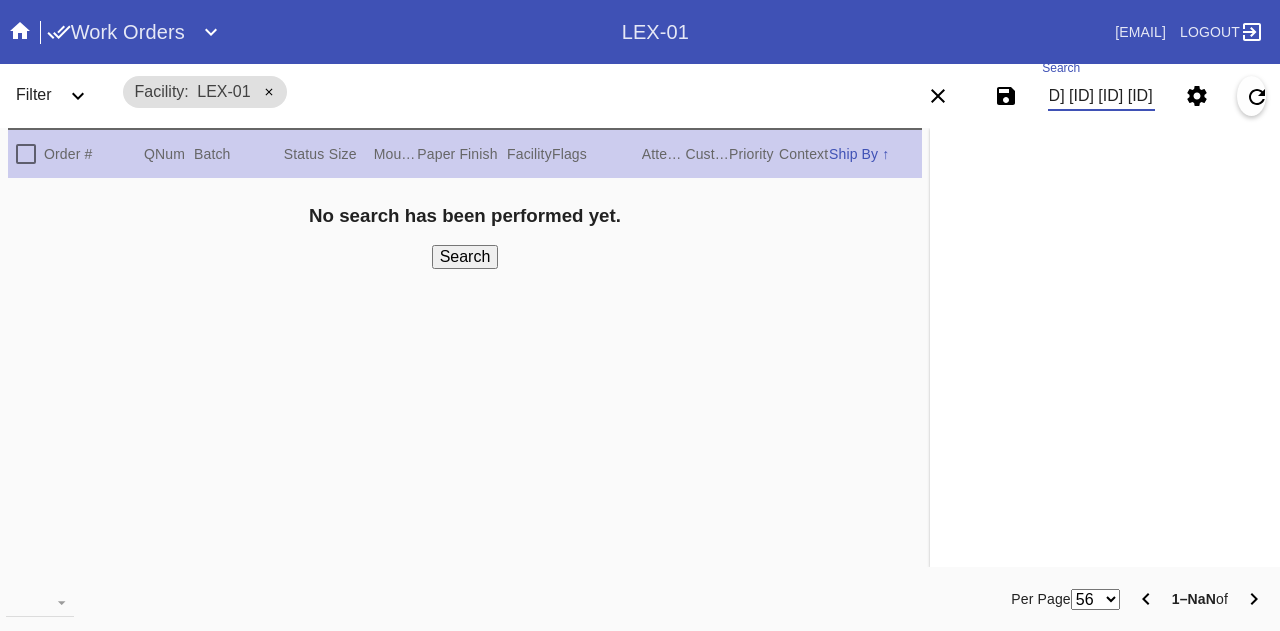 type on "W845309090817535 W901742509160132 W383182197940096 W825928346933276 W139964151439035 W600874576191078 W321127787401299 W519340085431250 W543974400418891 W535314587390597 W620761125242382 W673359413729128" 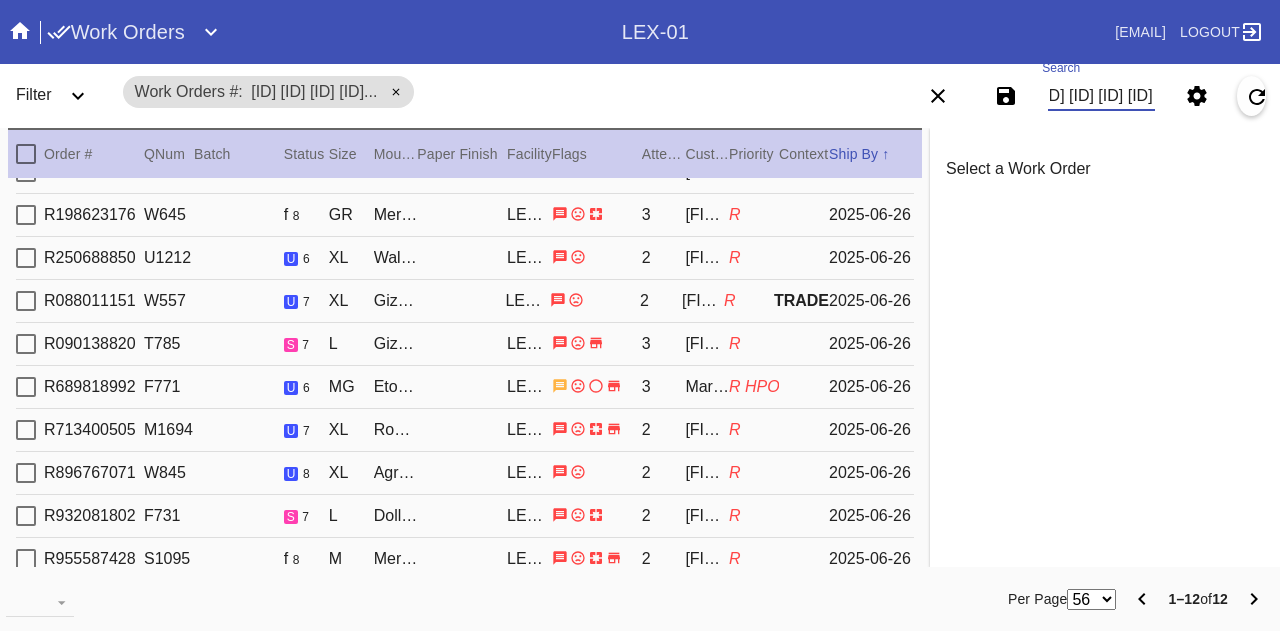 scroll, scrollTop: 0, scrollLeft: 0, axis: both 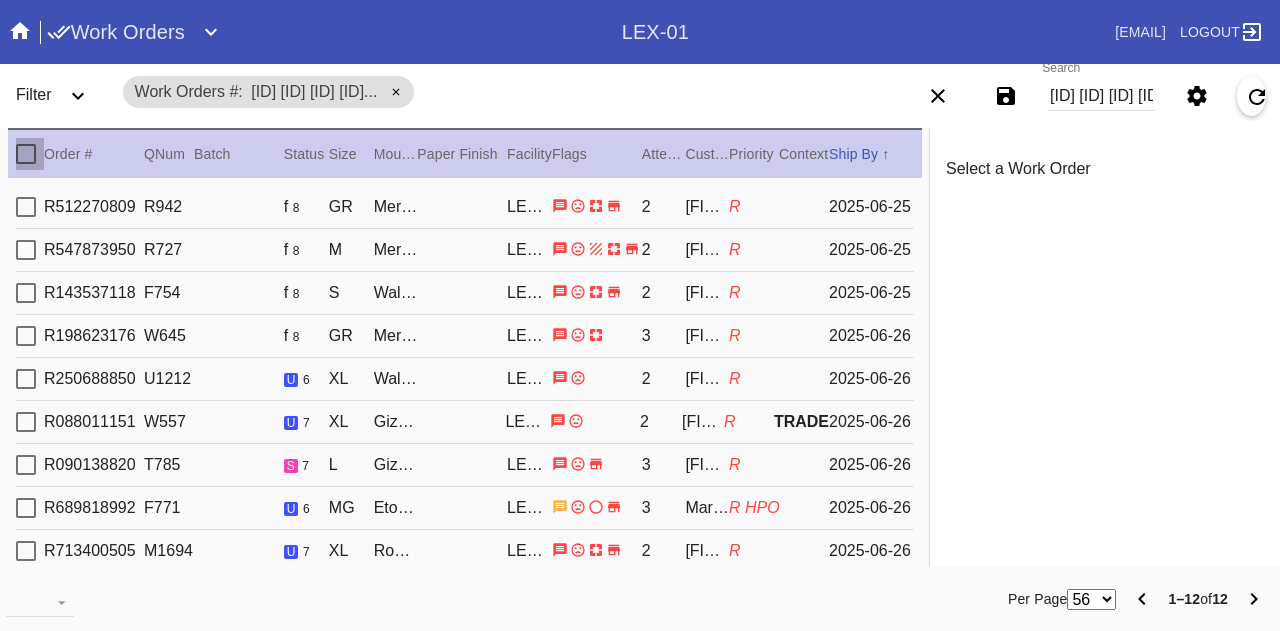 click at bounding box center (26, 154) 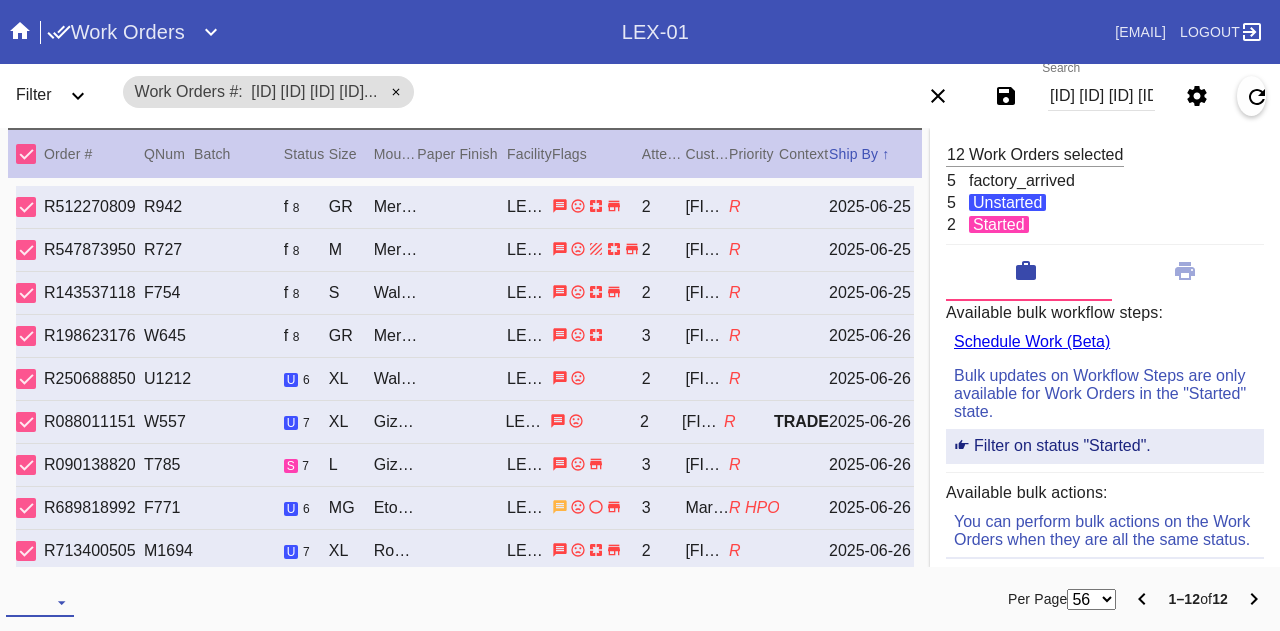 click on "Download... Export Selected Items Print Work Orders Frame Labels Frame Labels v2 Mat Labels Moulding Plate Labels Acrylic Labels Foam Labels Foam Data Story Pockets Mini Story Pockets OMGA Data GUNNAR Data FastCAM Data" at bounding box center (40, 602) 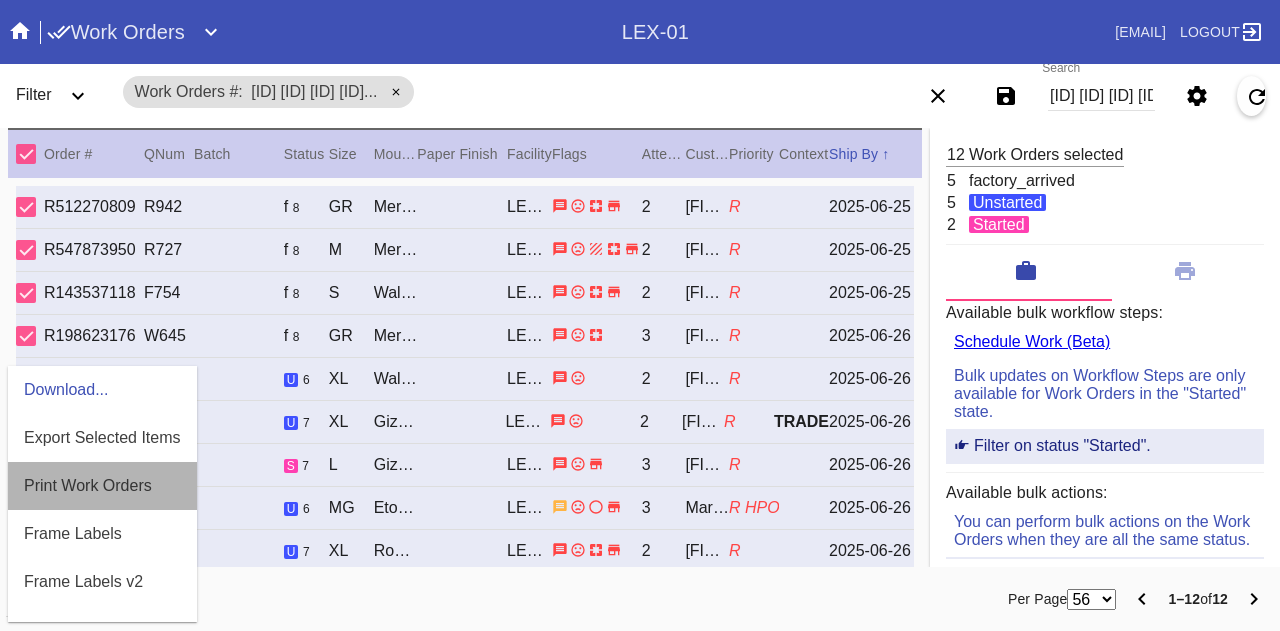 click on "Print Work Orders" at bounding box center [102, 486] 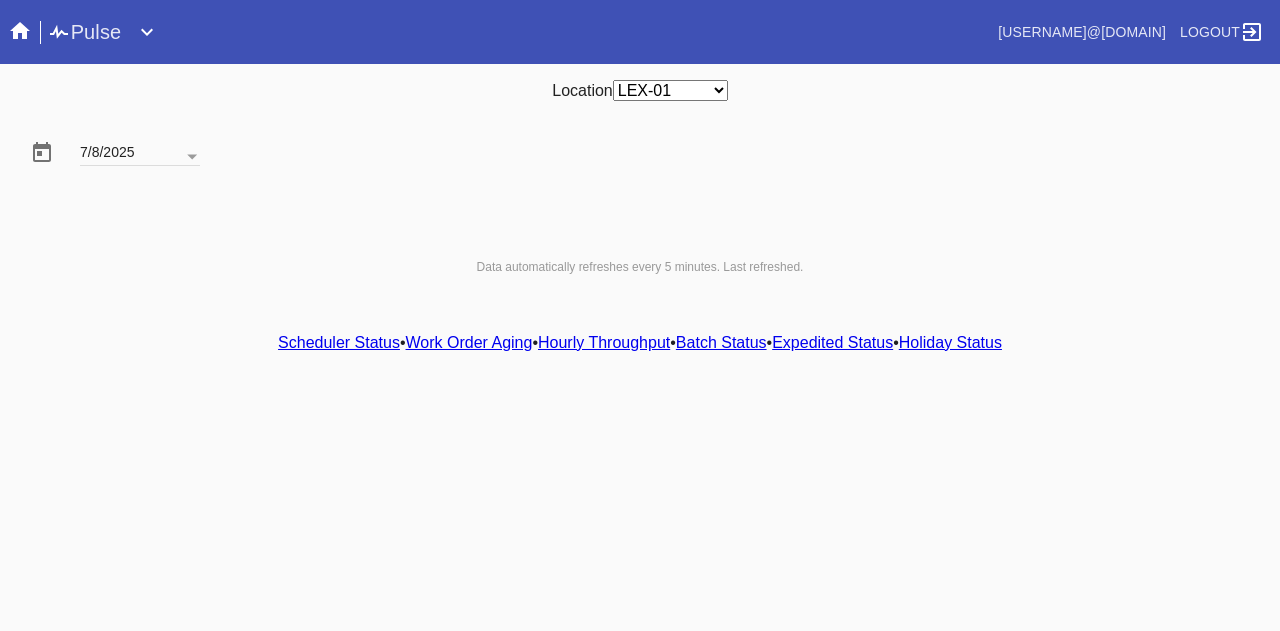scroll, scrollTop: 0, scrollLeft: 0, axis: both 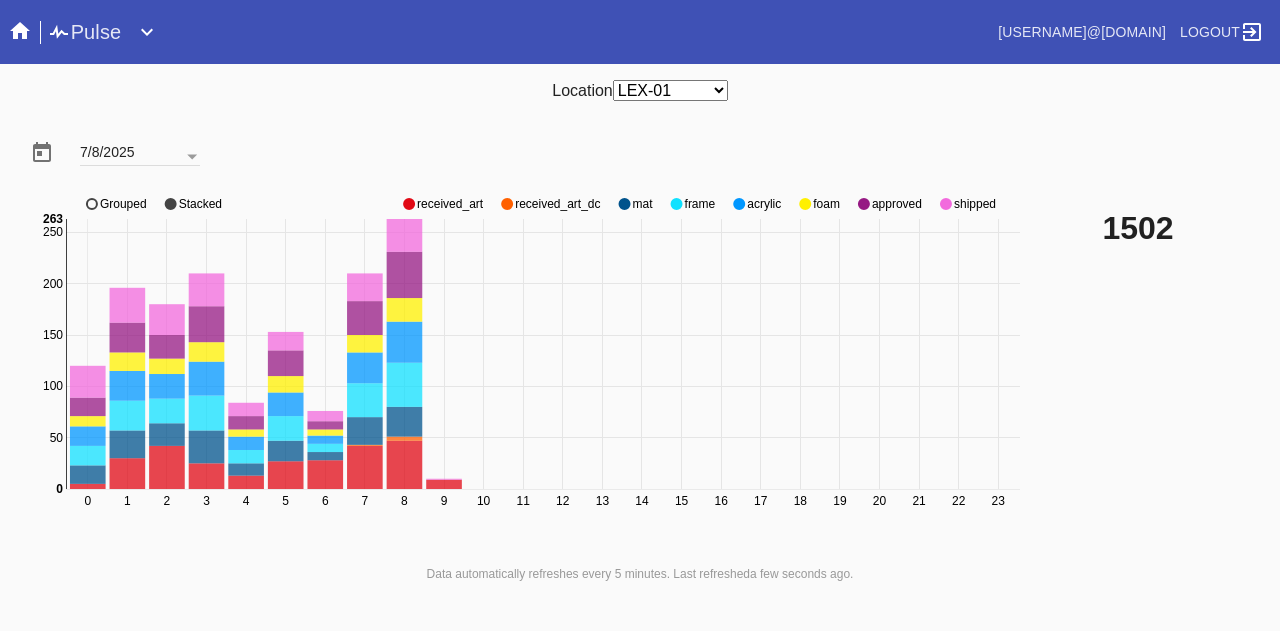 click at bounding box center [409, 204] 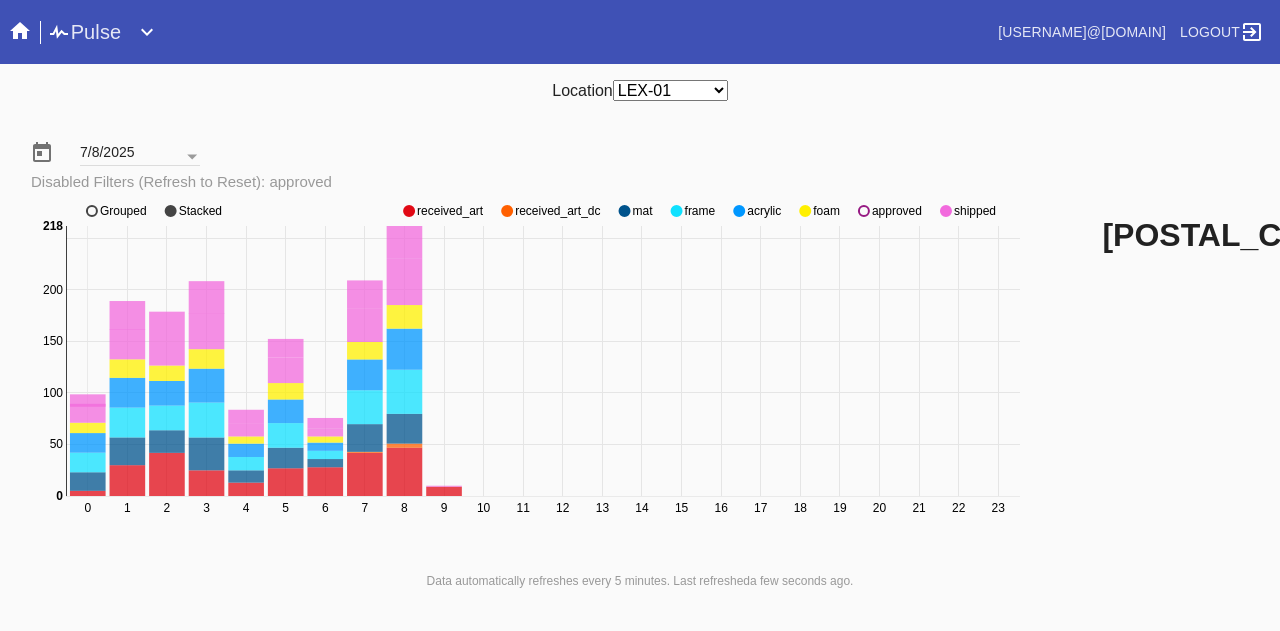 click at bounding box center (409, 211) 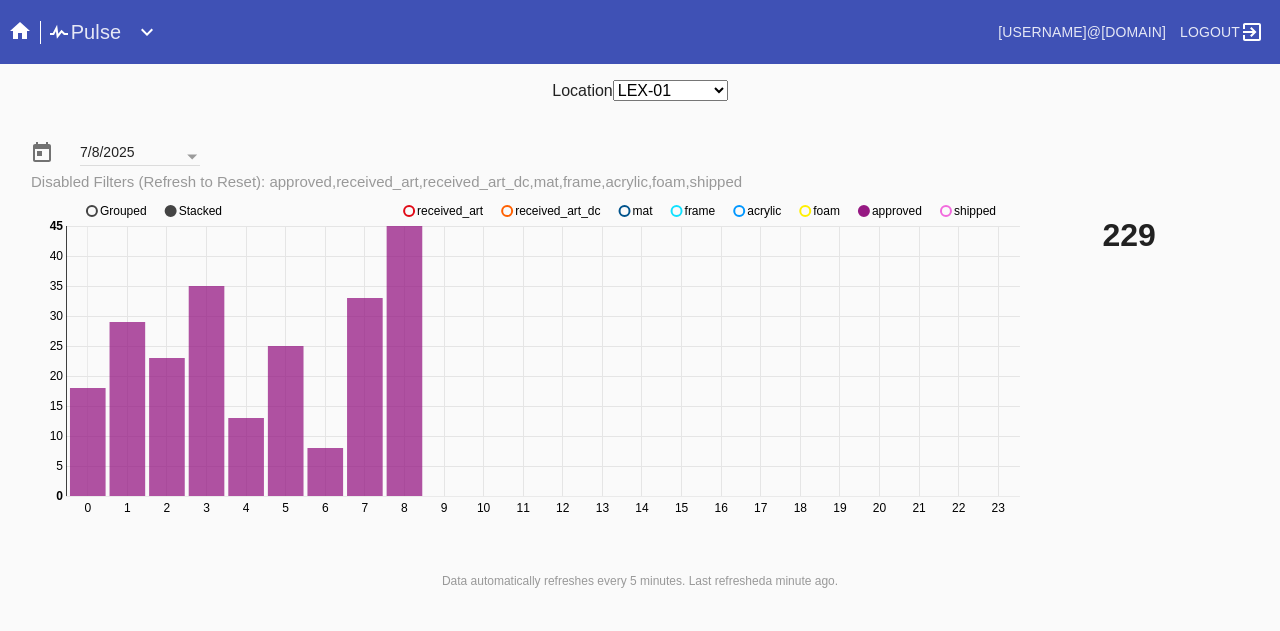 click at bounding box center [409, 211] 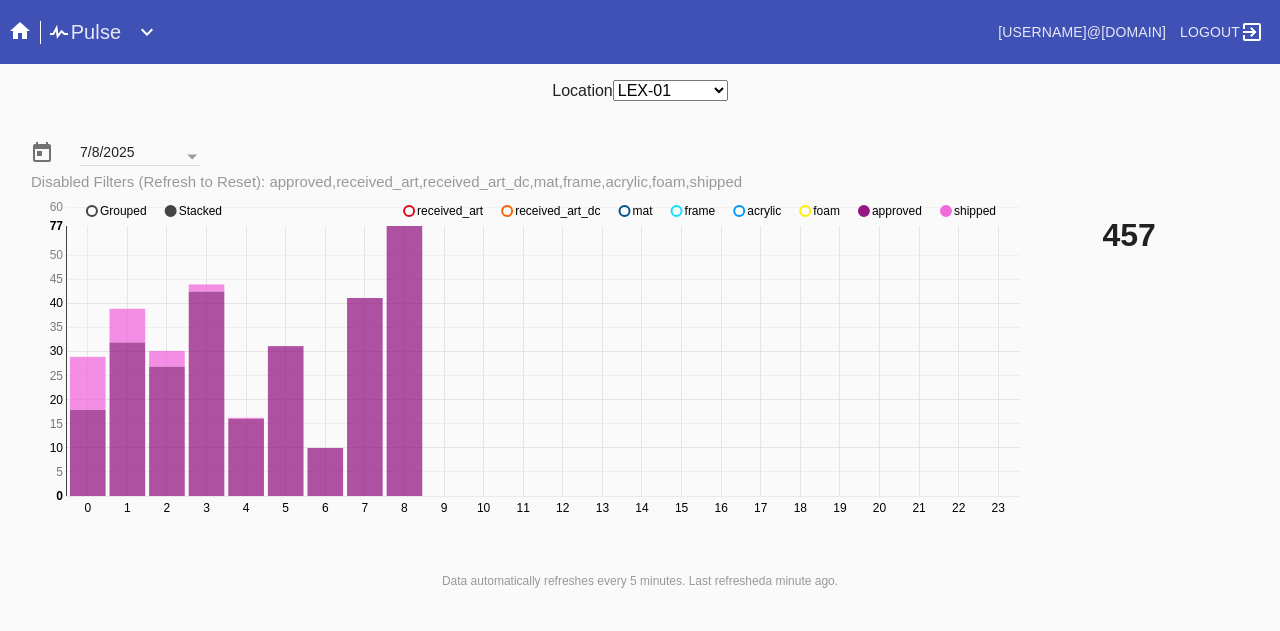 click at bounding box center (409, 211) 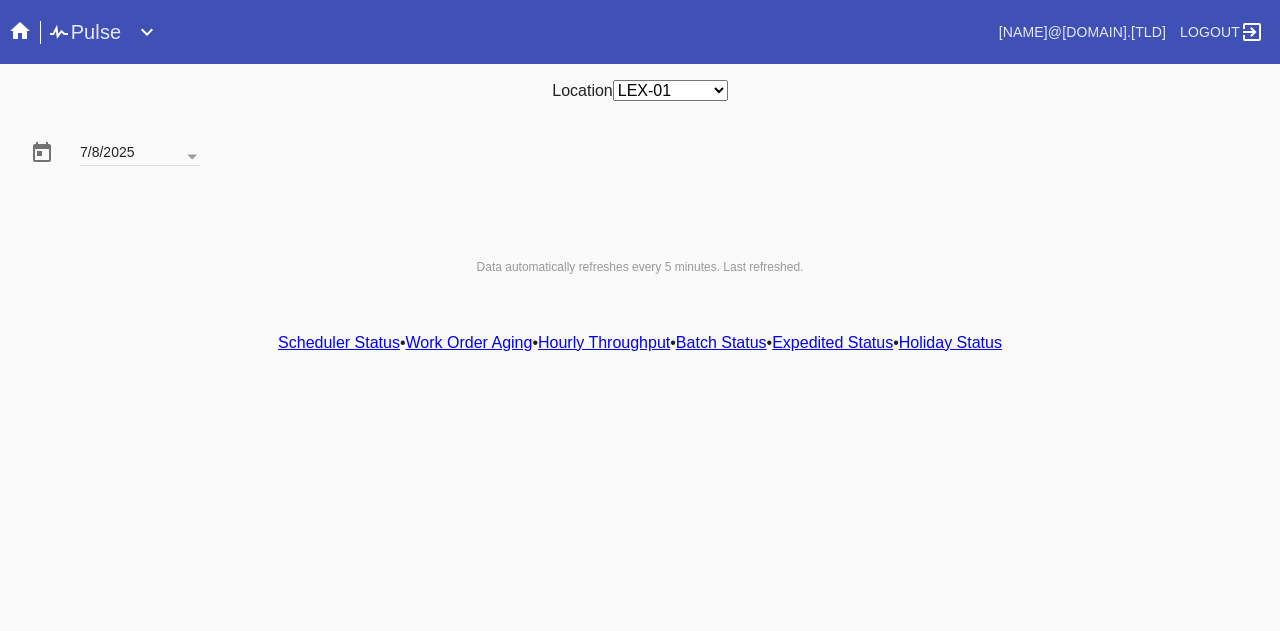 scroll, scrollTop: 0, scrollLeft: 0, axis: both 